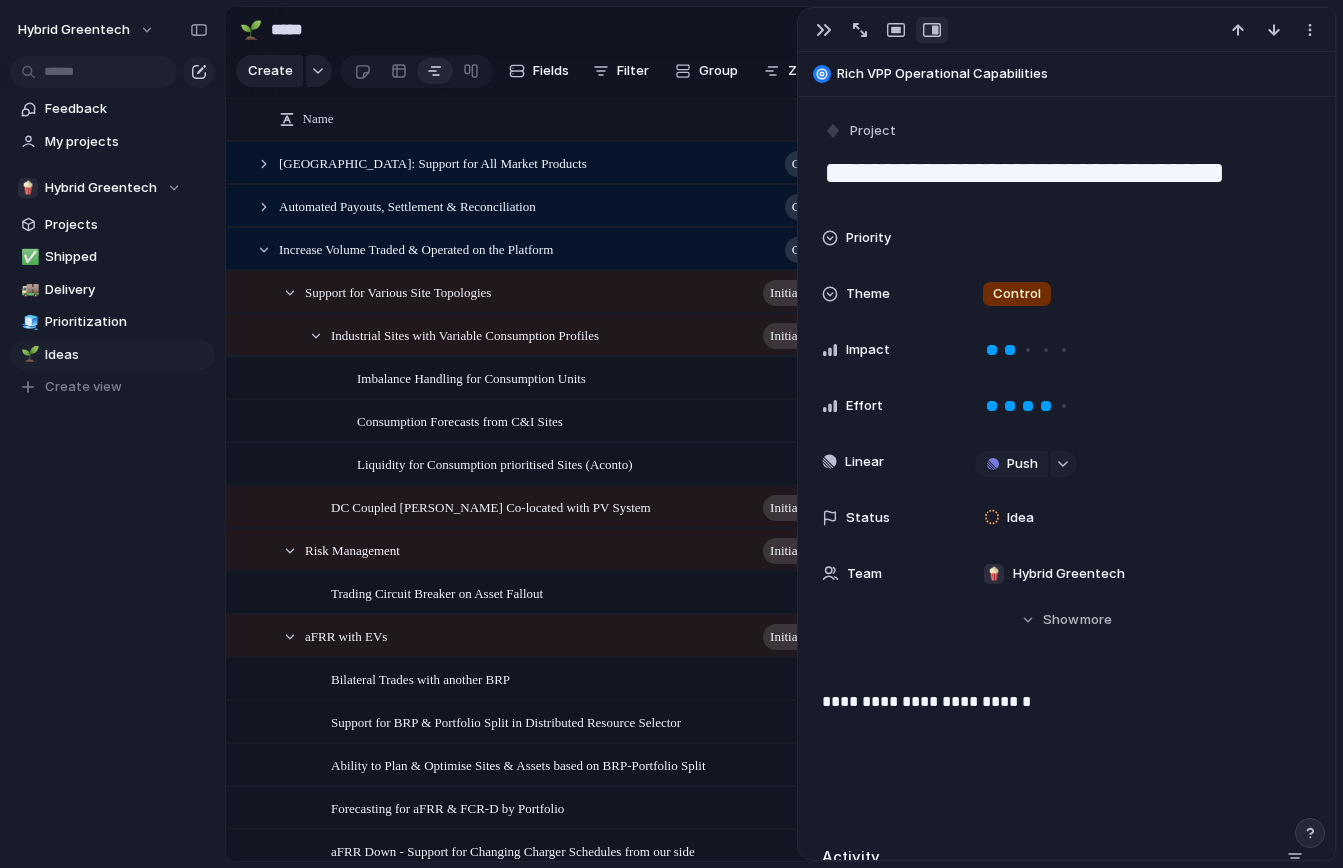 scroll, scrollTop: 0, scrollLeft: 0, axis: both 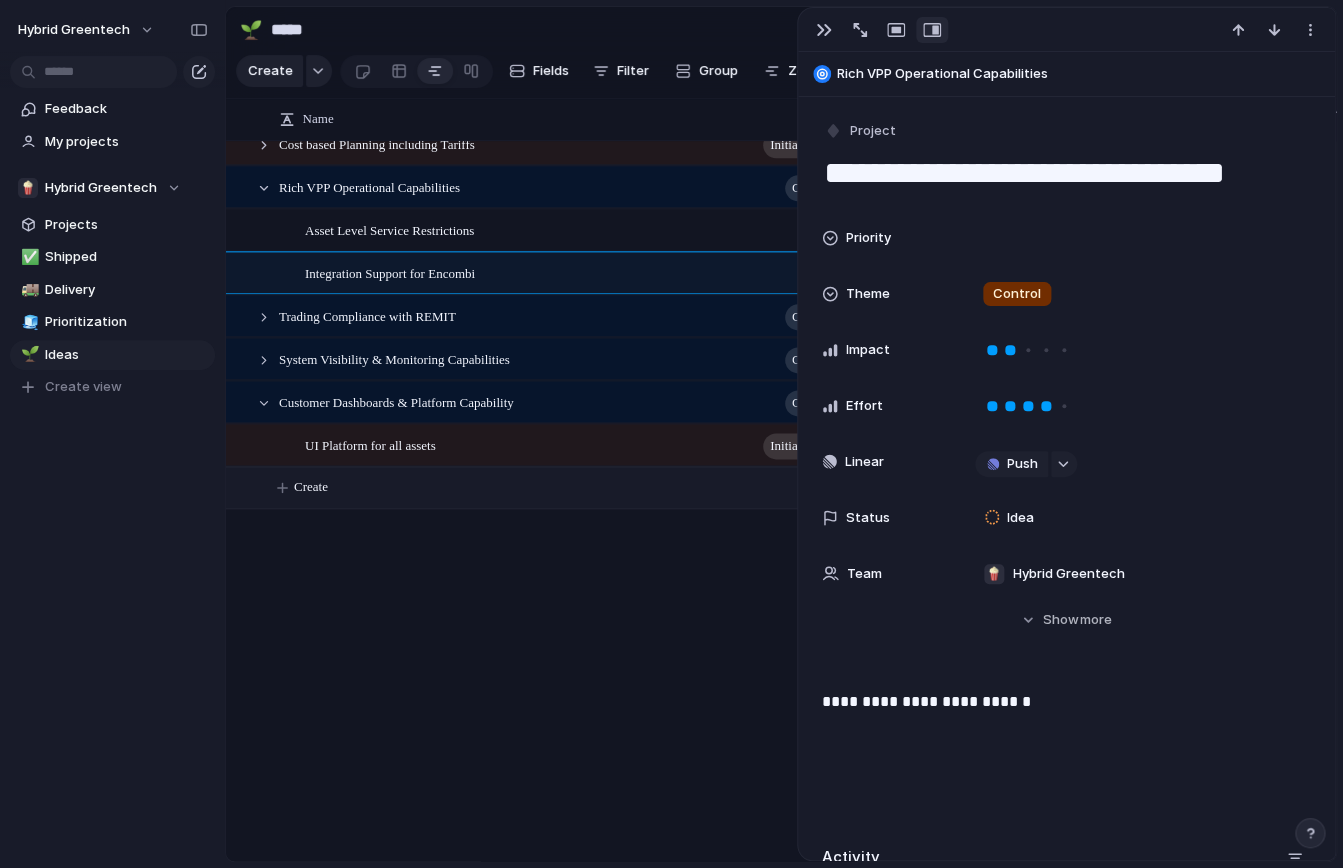 click on "Create" at bounding box center (566, 487) 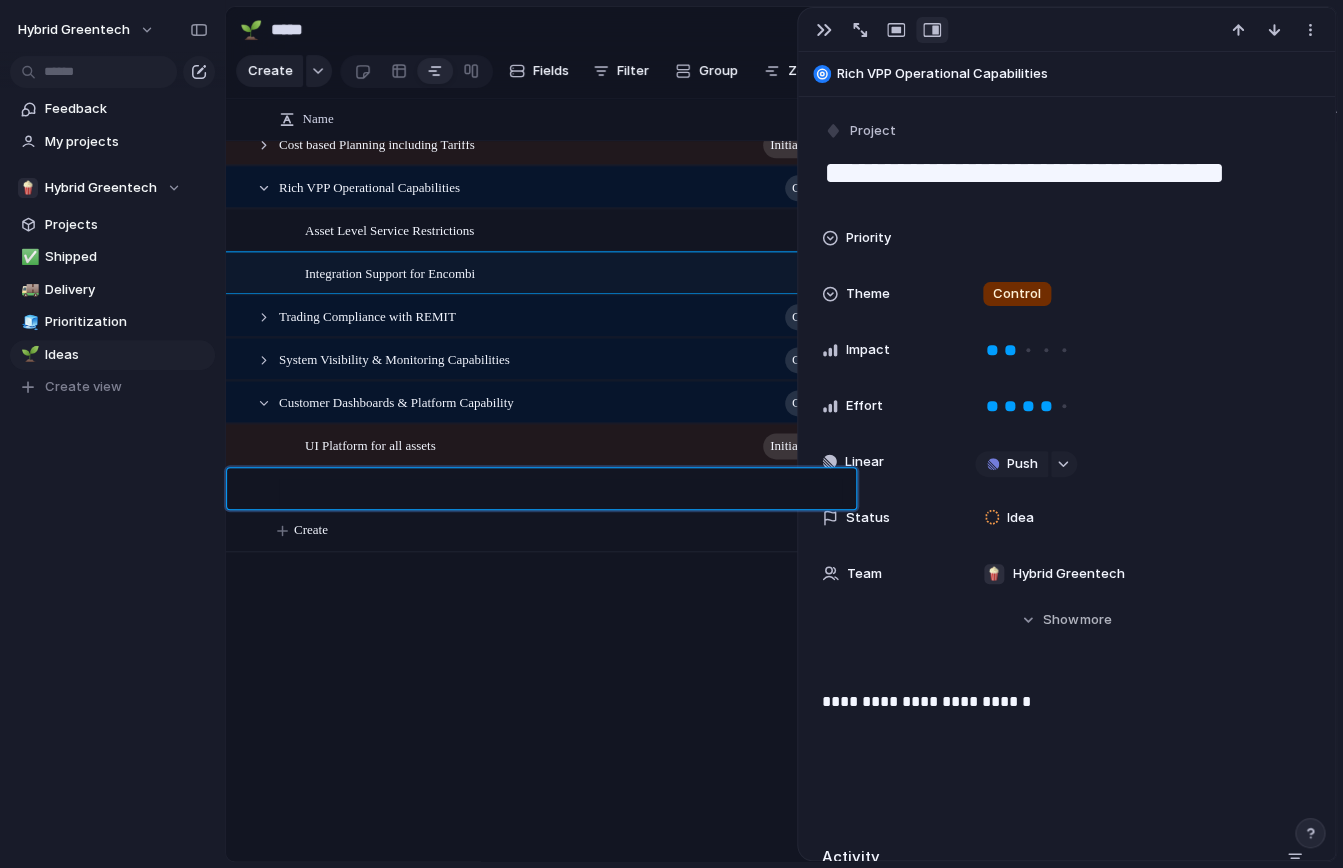 click on "Hybrid Greentech Feedback My projects 🍿 Hybrid Greentech Projects ✅ Shipped 🚚 Delivery 🧊 Prioritization 🌱 Ideas
To pick up a draggable item, press the space bar.
While dragging, use the arrow keys to move the item.
Press space again to drop the item in its new position, or press escape to cancel.
Create view Keep using Index You're approaching the free limit of 300 work items Upgrade plan 🌱 ***** 1 Share Create Fields Filter Group Zoom Linear Clear Save for everyone
Name [GEOGRAPHIC_DATA]: Support for All Market Products Goal Automated Payouts, Settlement & Reconciliation Goal Increase Volume Traded & Operated on the Platform Goal Support for Various Site Topologies initiative Industrial Sites with Variable Consumption Profiles initiative Imbalance Handling for Consumption Units Consumption Forecasts from C&I Sites Liquidity for Consumption prioritised Sites (Aconto) initiative Risk Management Goal" at bounding box center (671, 0) 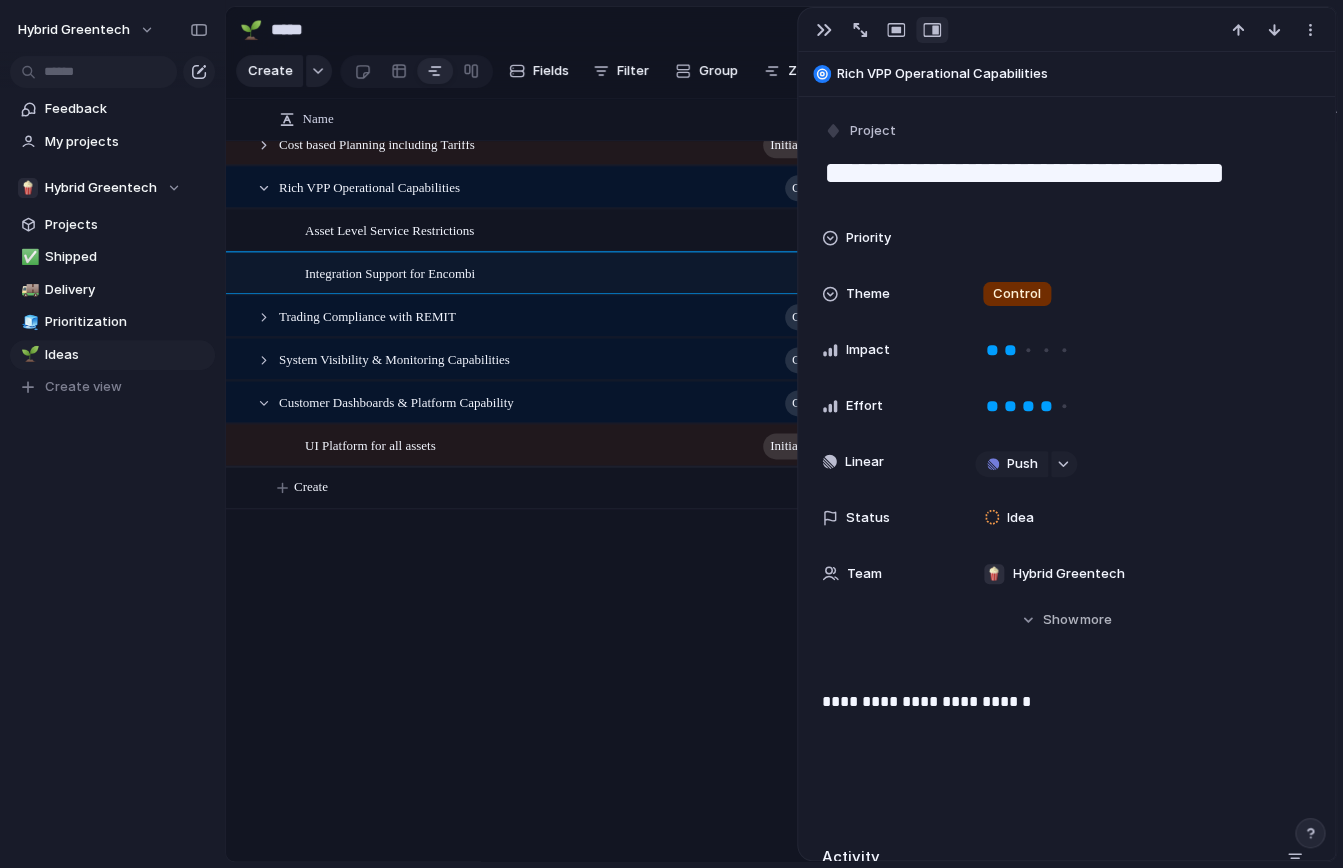 click at bounding box center [1066, 30] 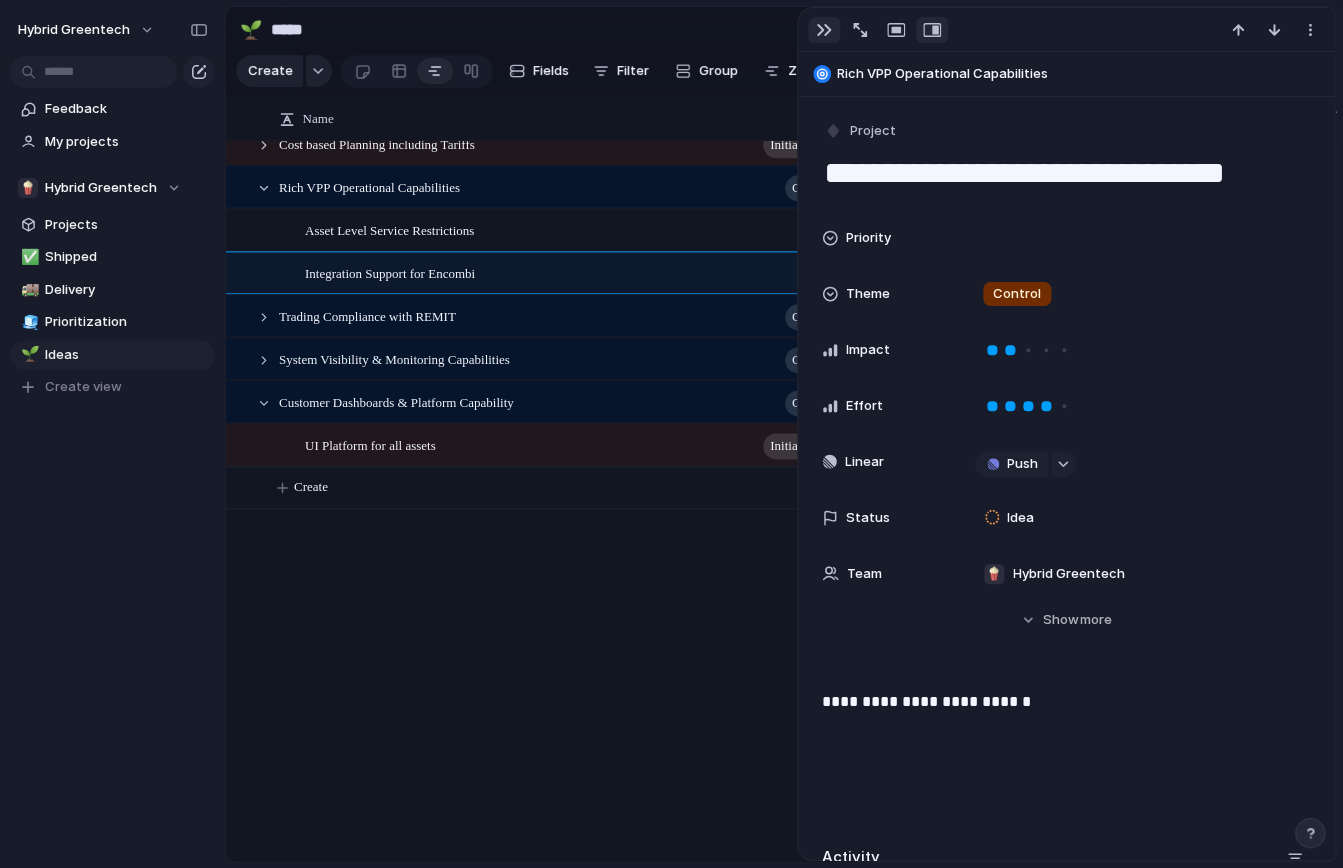 click at bounding box center [824, 30] 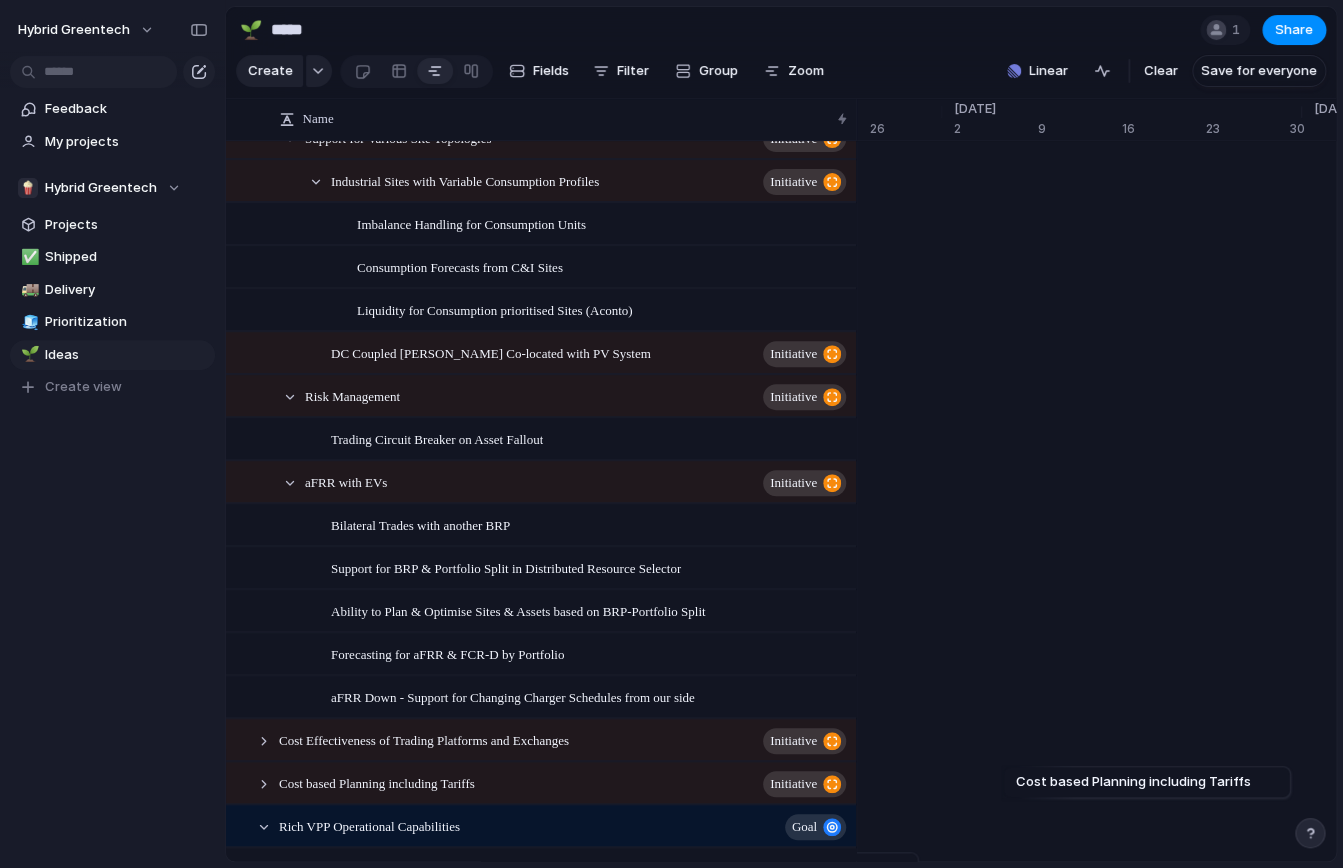 scroll, scrollTop: 0, scrollLeft: 0, axis: both 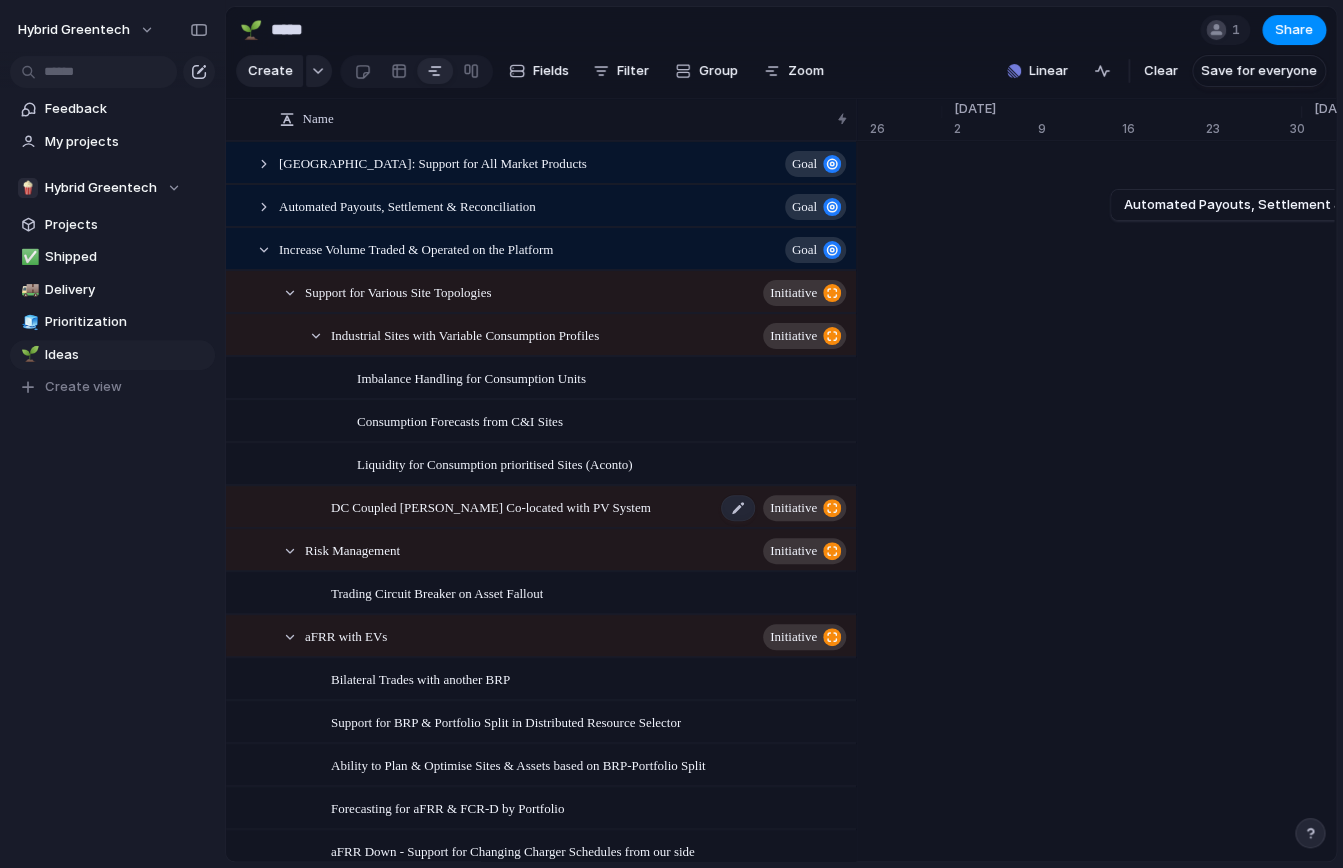 click on "DC Coupled [PERSON_NAME] Co-located with PV System" at bounding box center (491, 506) 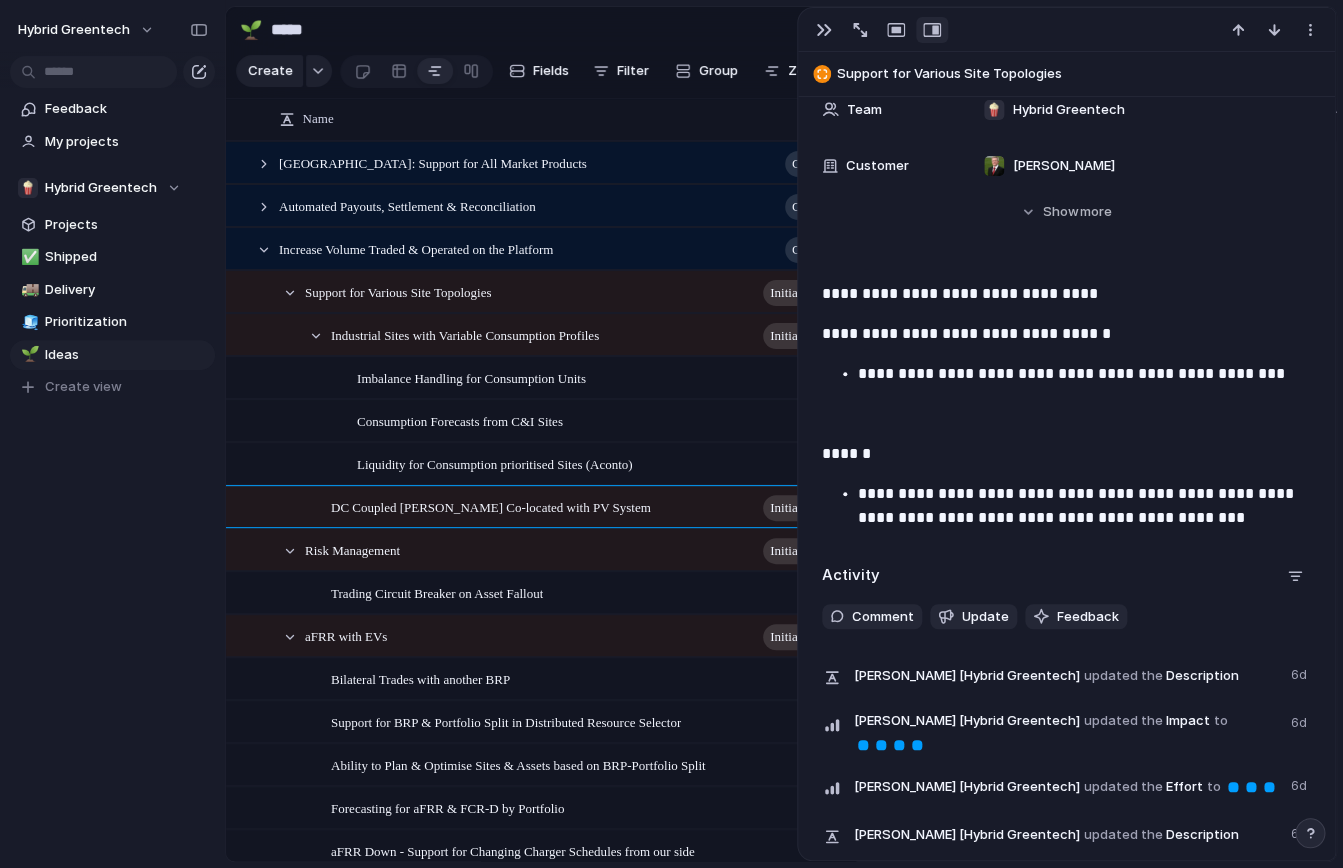 scroll, scrollTop: 507, scrollLeft: 0, axis: vertical 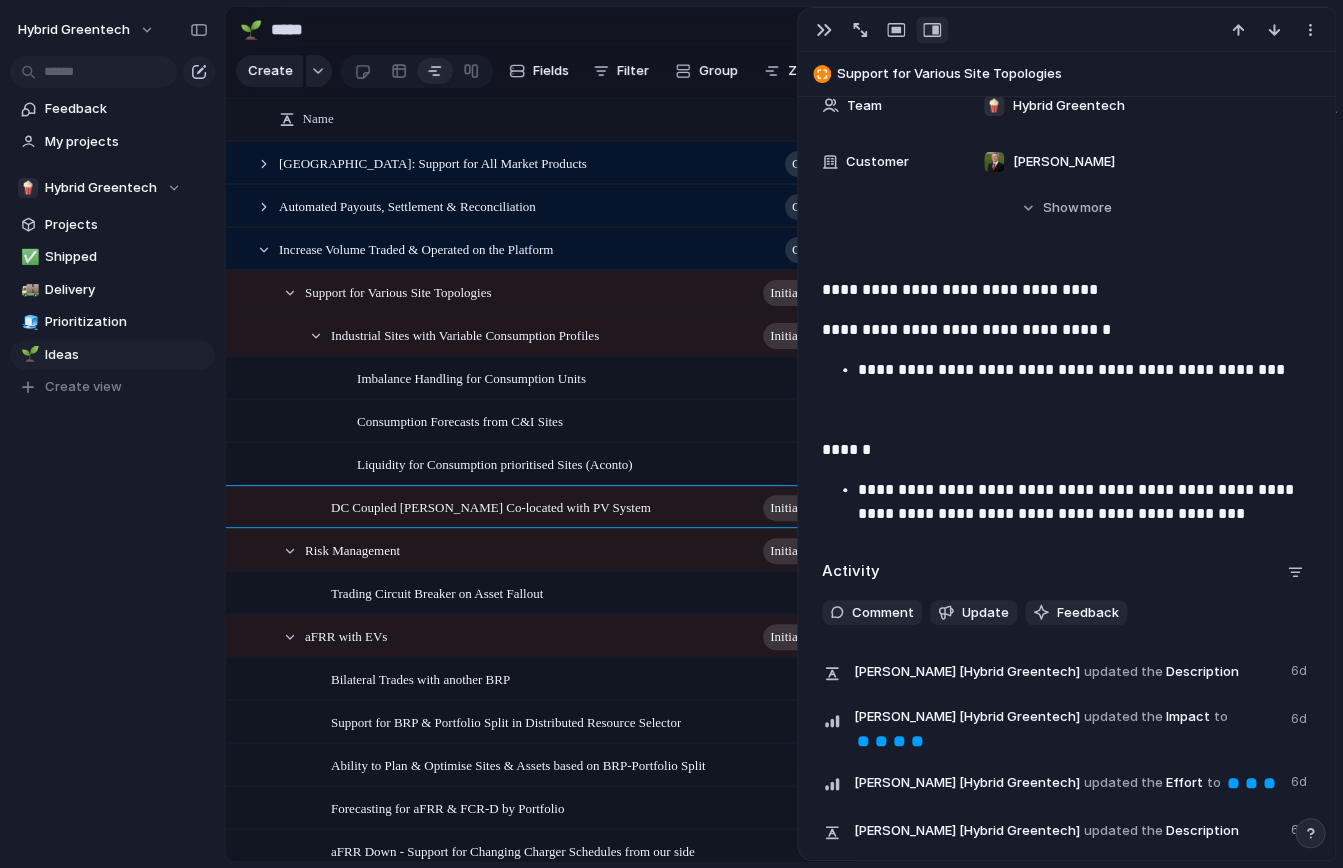 click at bounding box center [1066, 410] 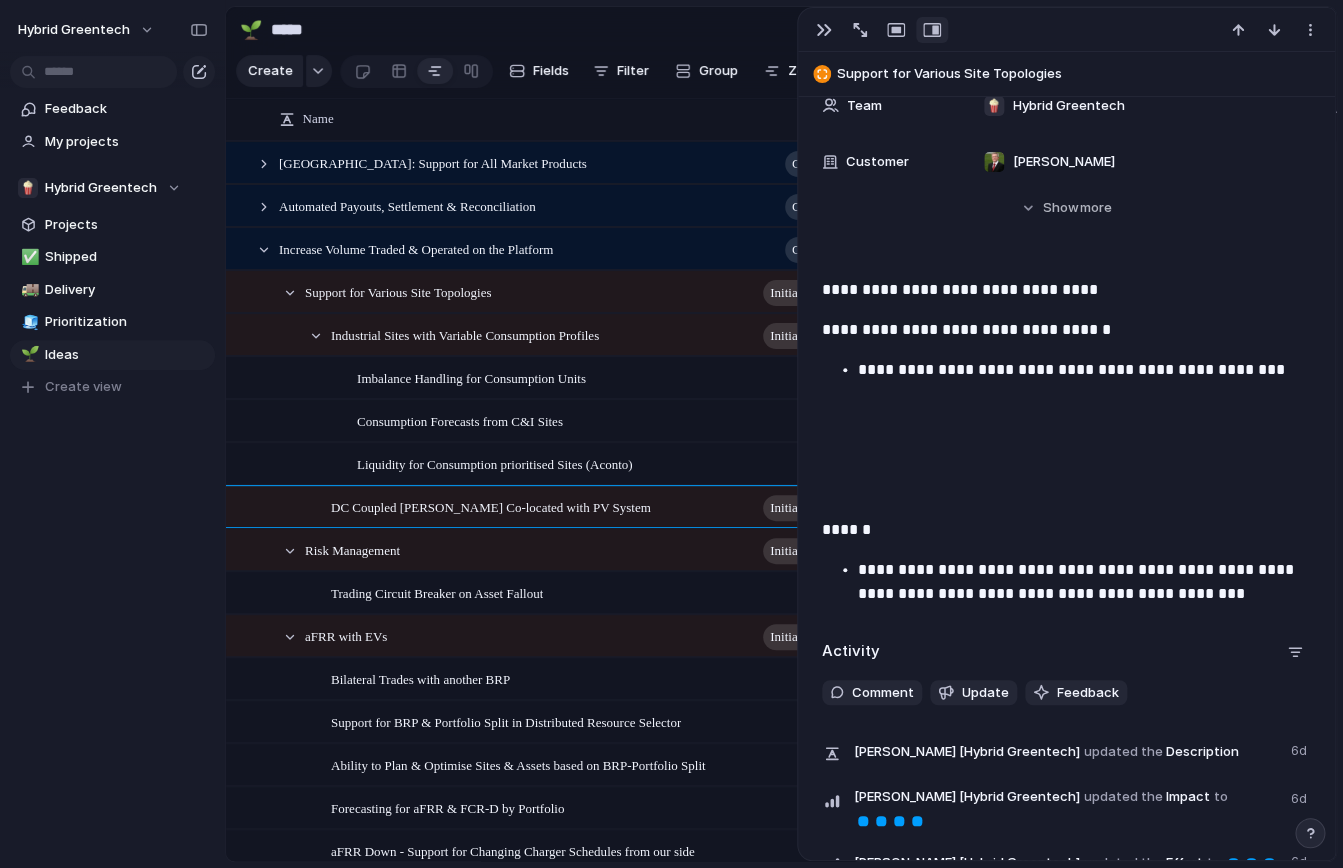 type 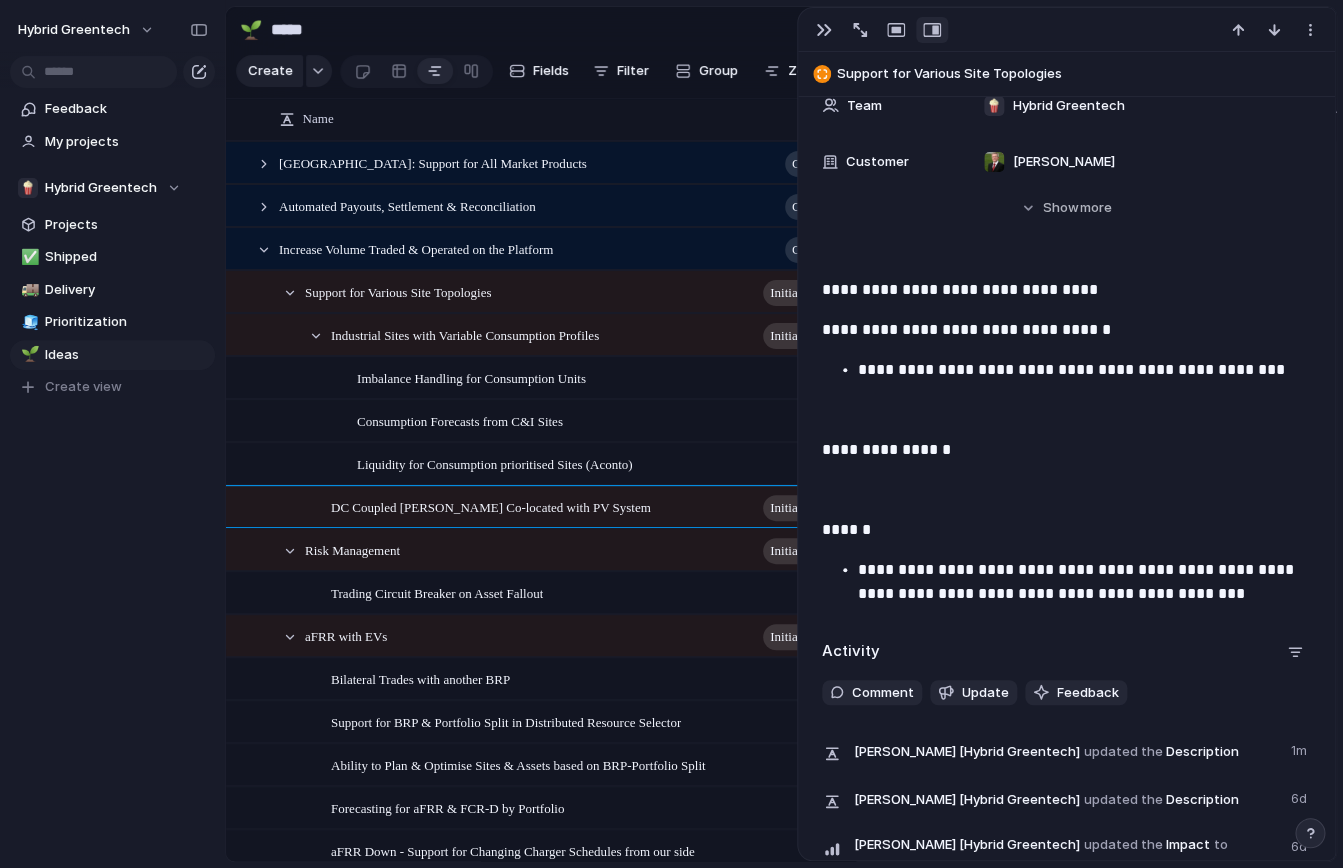 click on "**********" at bounding box center [1066, 445] 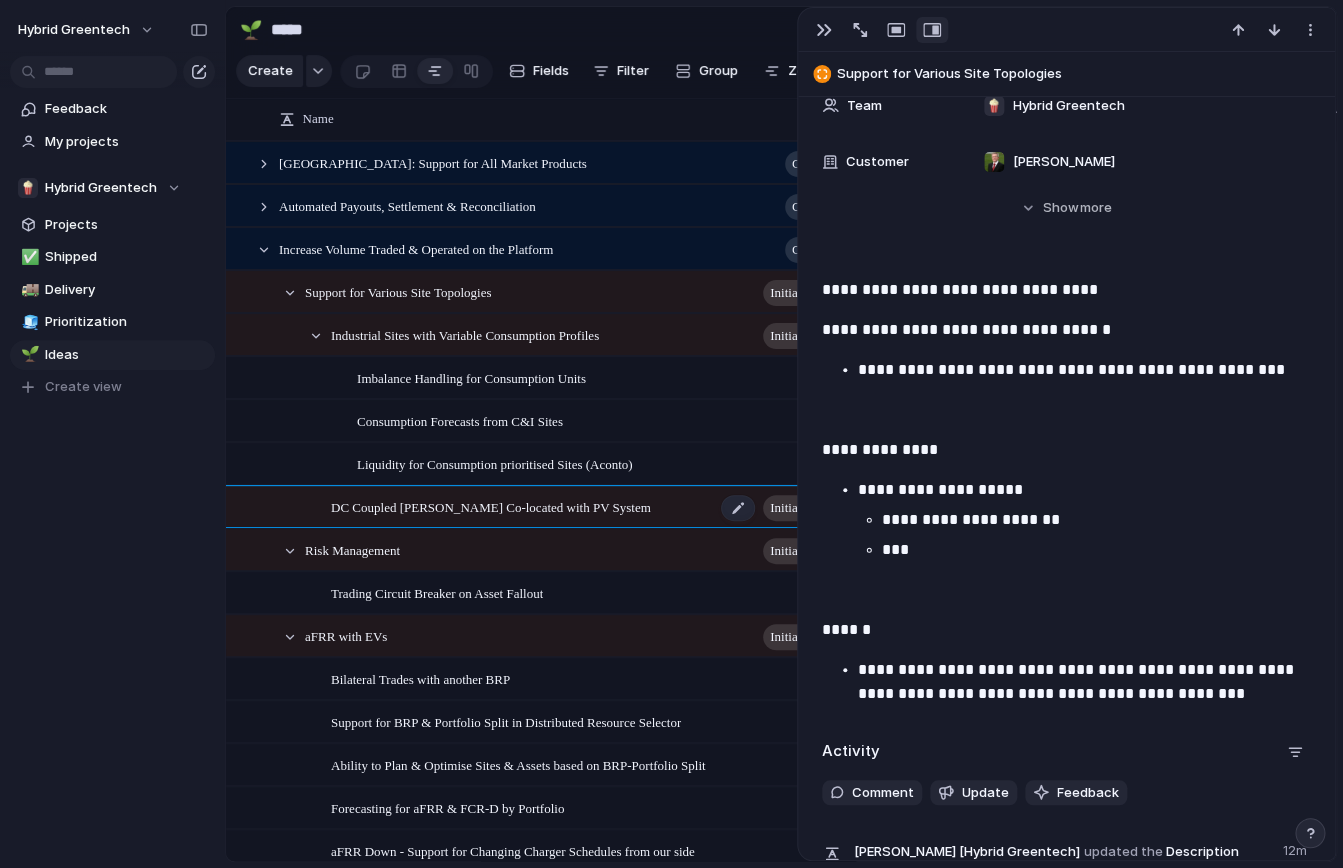 click on "DC Coupled [PERSON_NAME] Co-located with PV System" at bounding box center [491, 506] 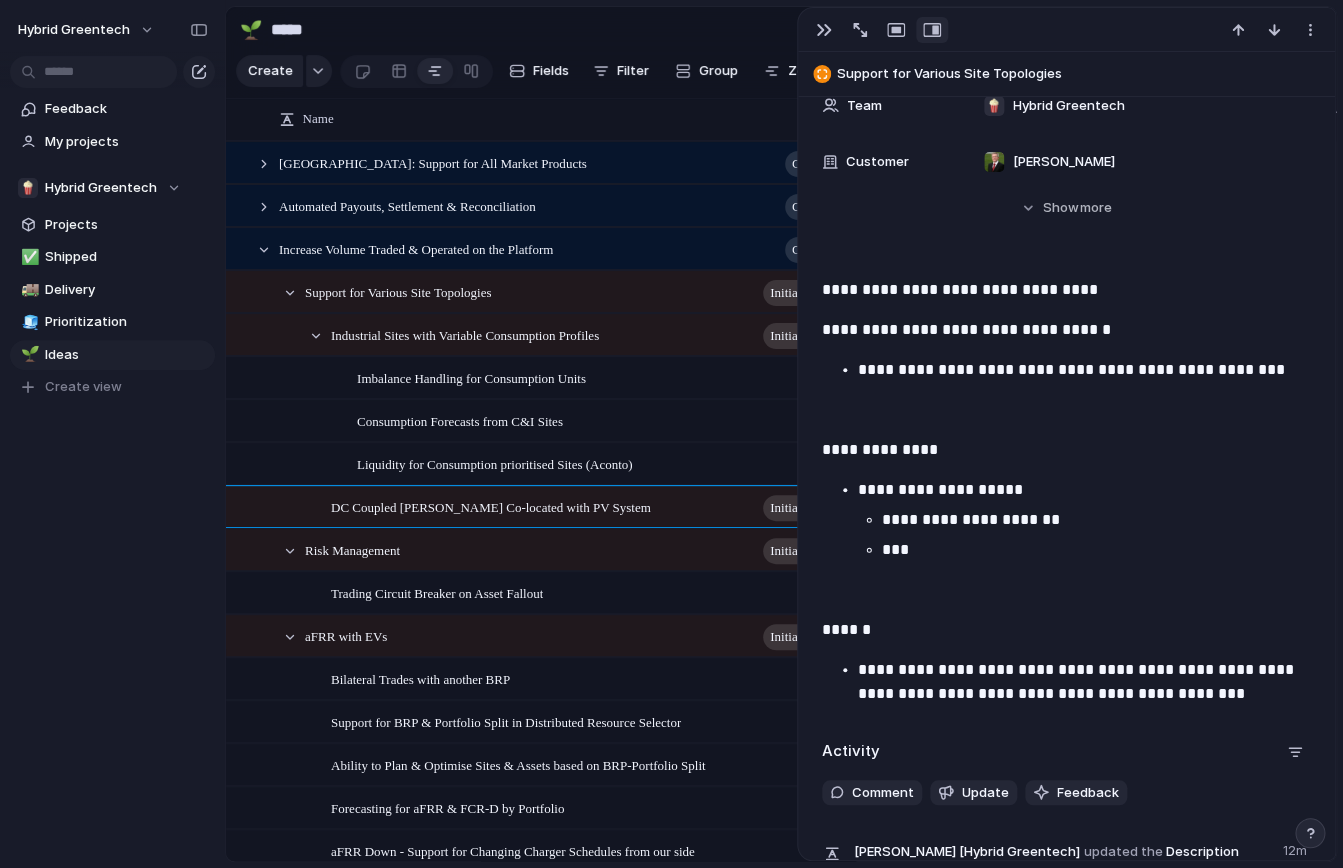 click on "***" at bounding box center (1096, 550) 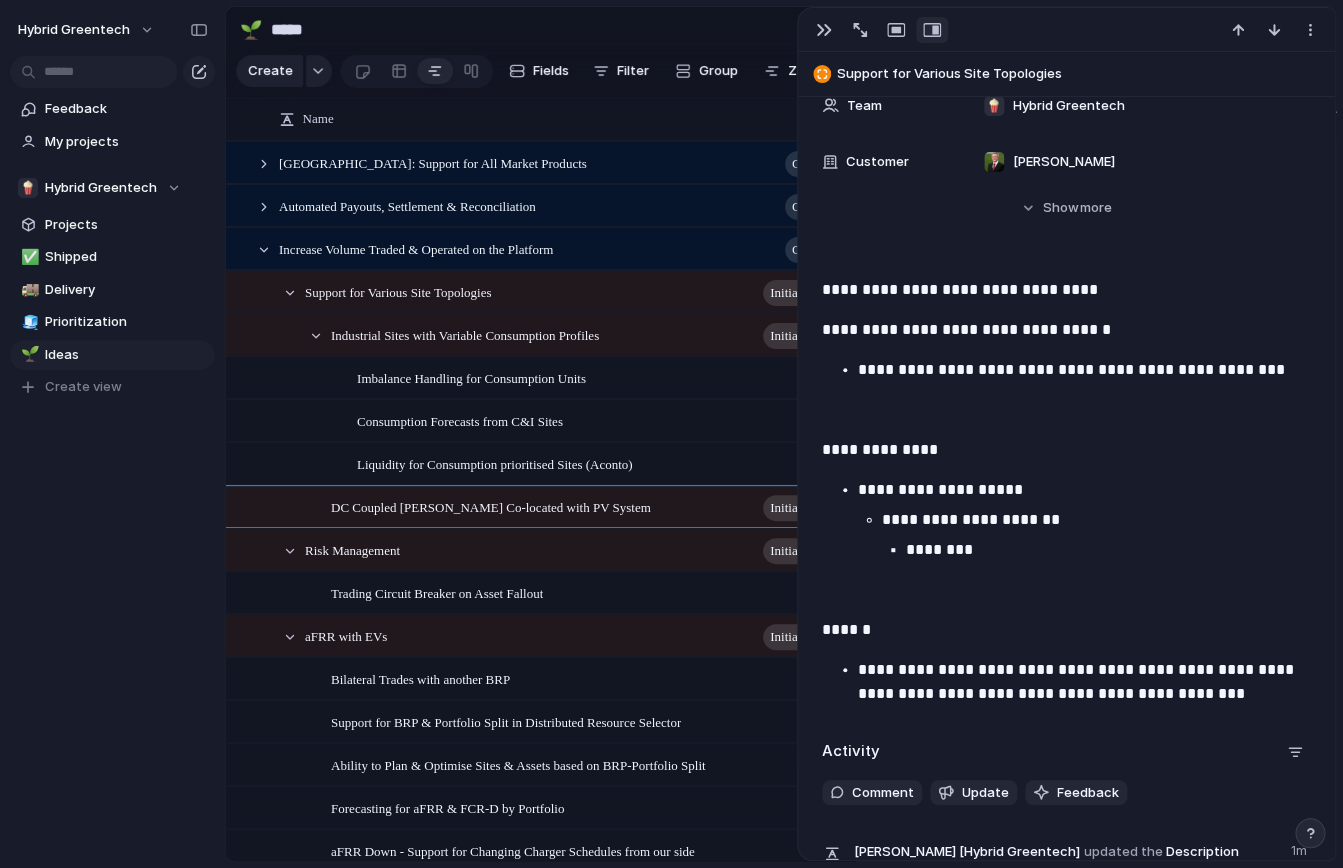 click on "**********" at bounding box center [1096, 520] 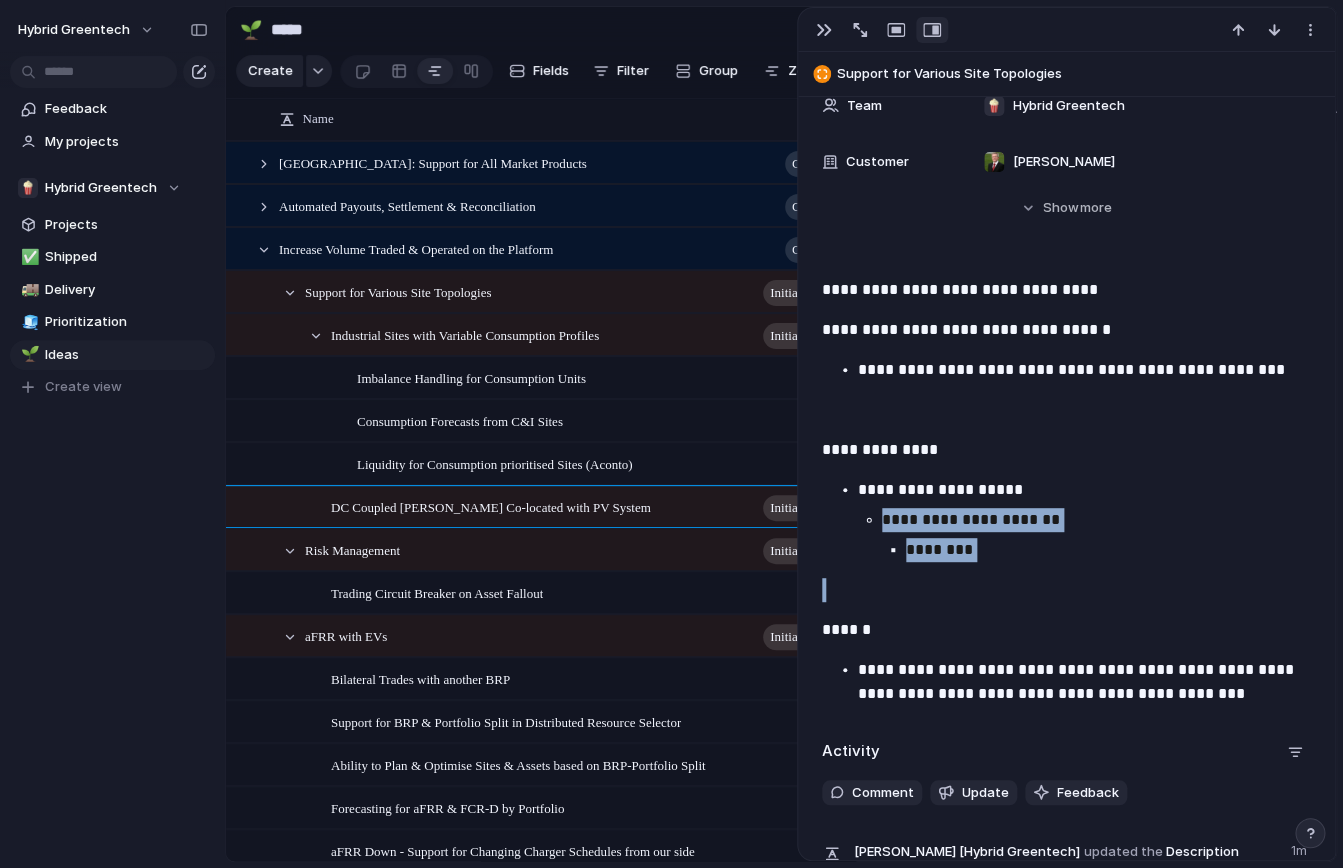 drag, startPoint x: 1051, startPoint y: 498, endPoint x: 1056, endPoint y: 579, distance: 81.154175 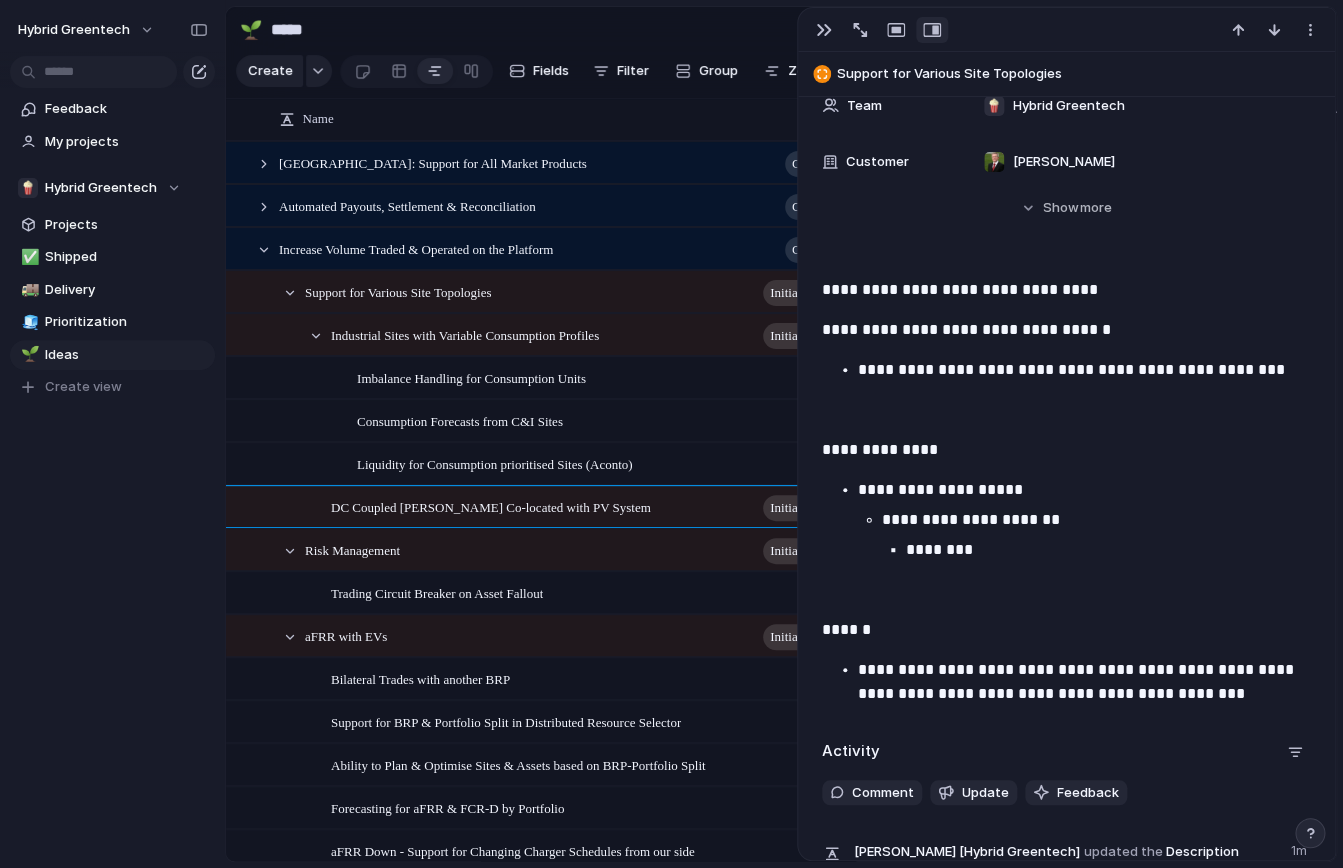click at bounding box center [1066, 590] 